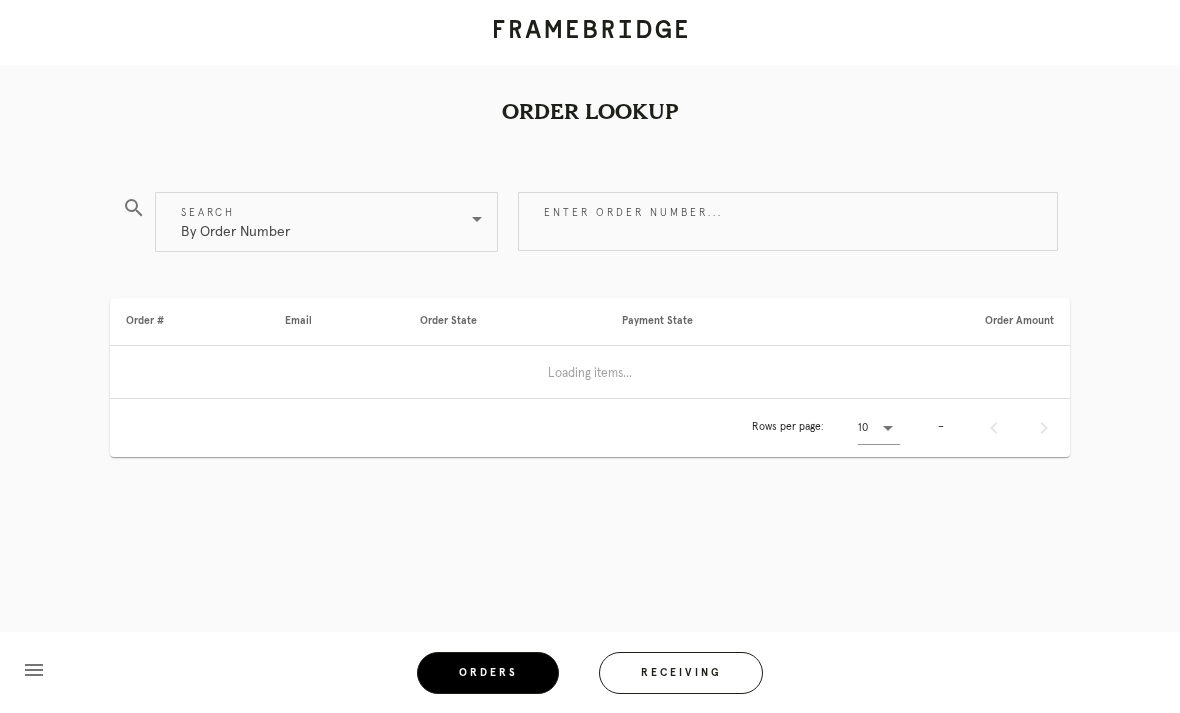 scroll, scrollTop: 64, scrollLeft: 0, axis: vertical 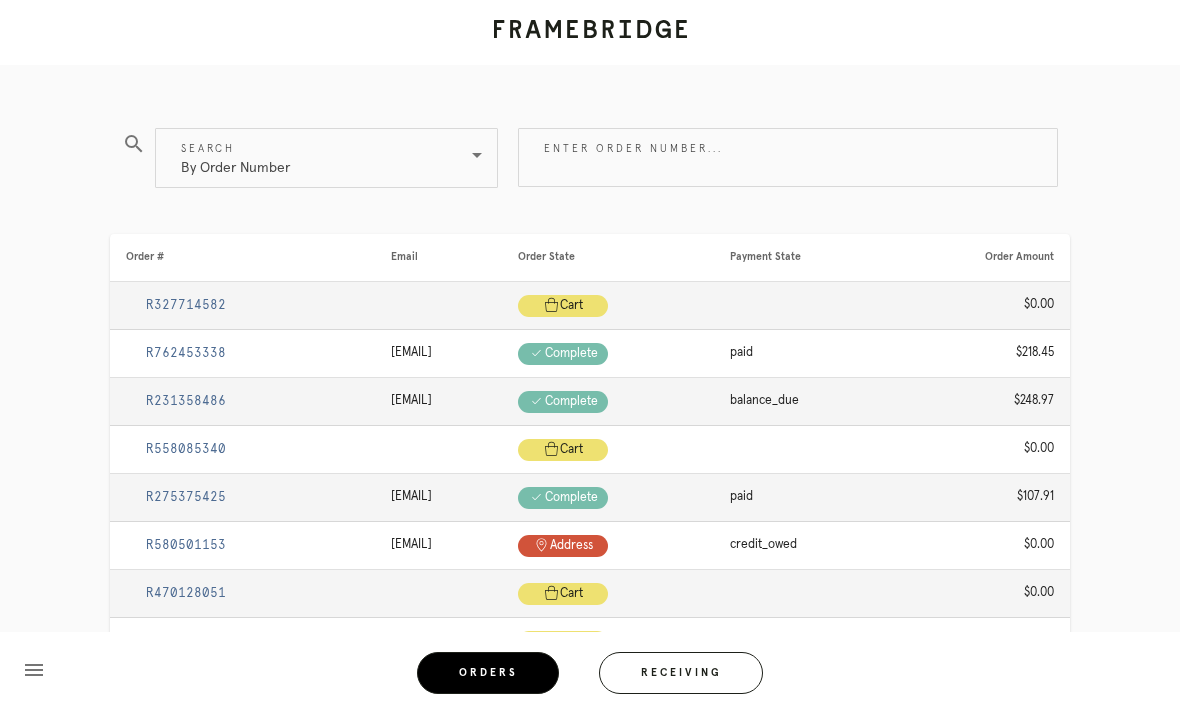 click on "Receiving" at bounding box center [681, 673] 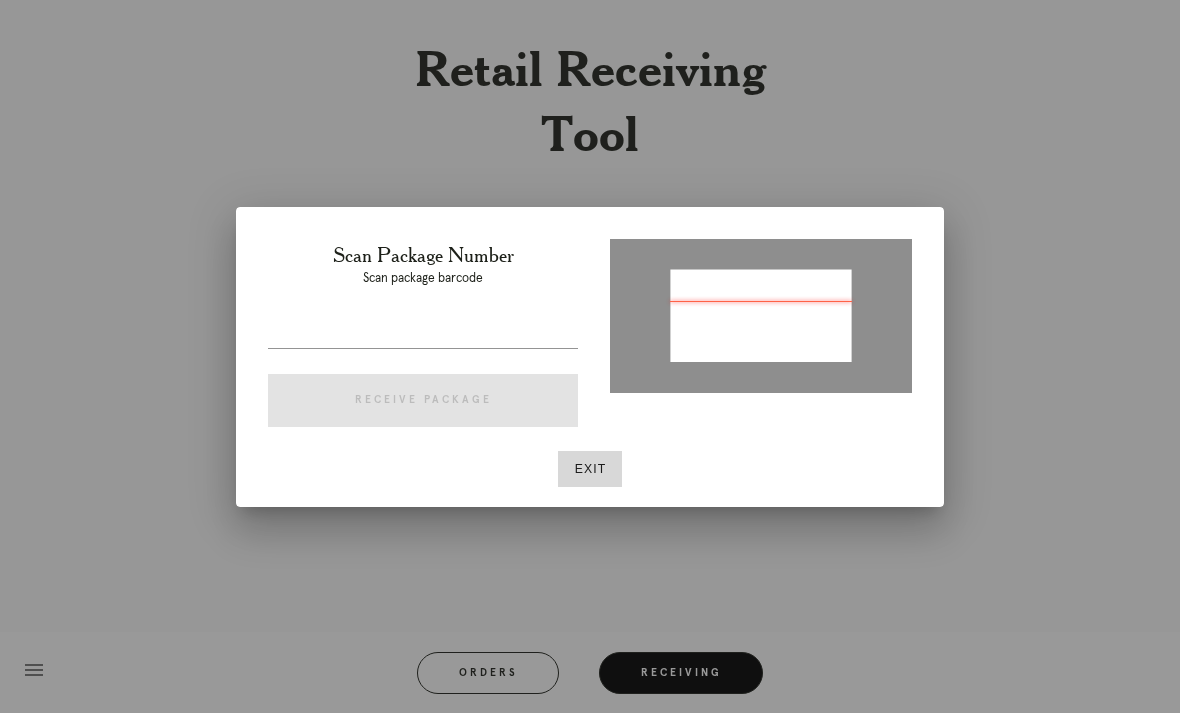 type on "[PASSPORT]" 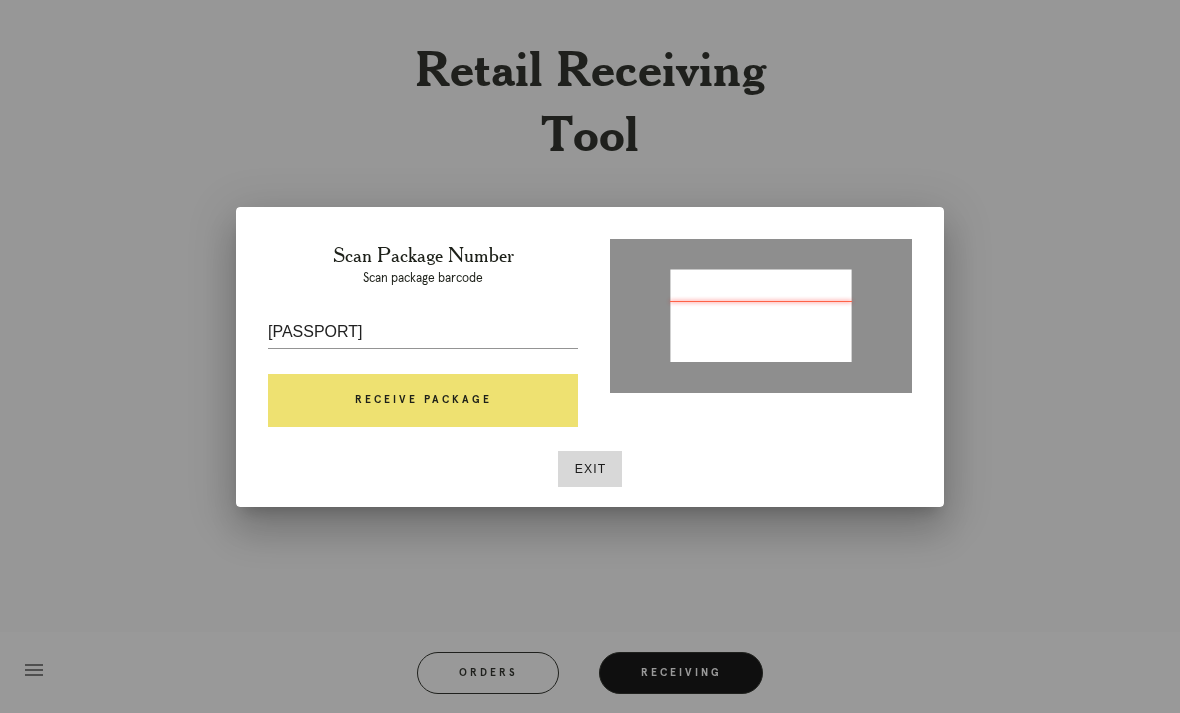 click on "Receive Package" at bounding box center [423, 401] 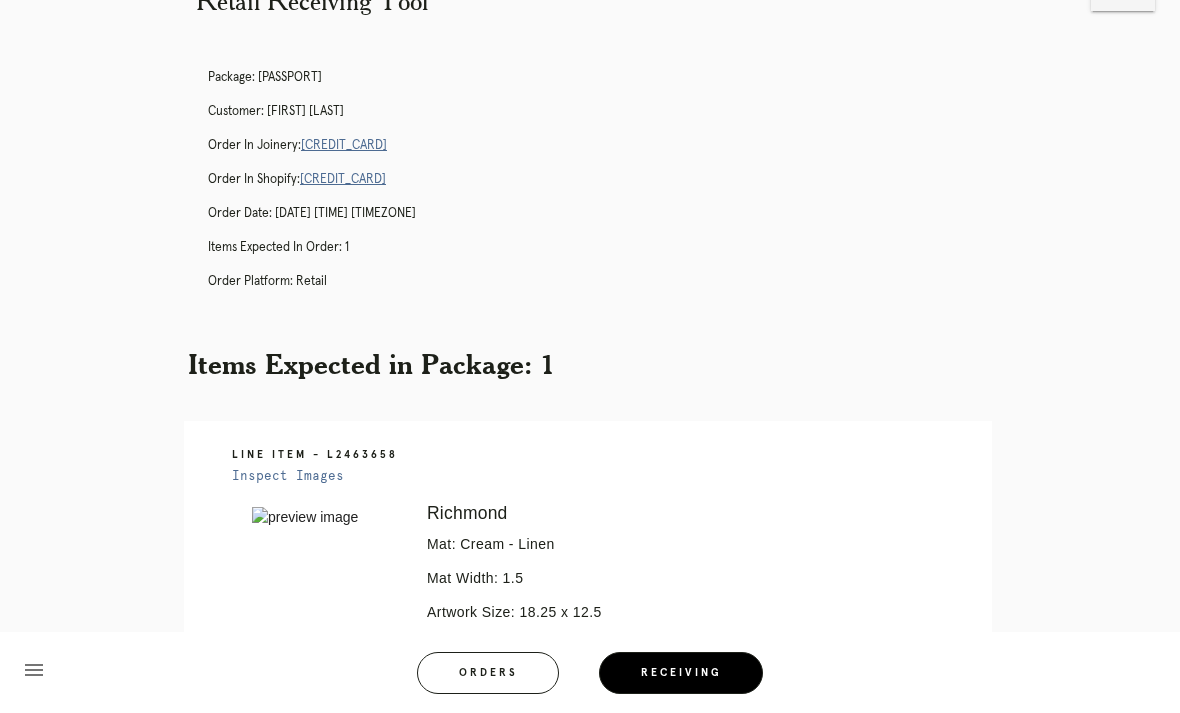 click on "R477778770" at bounding box center (344, 145) 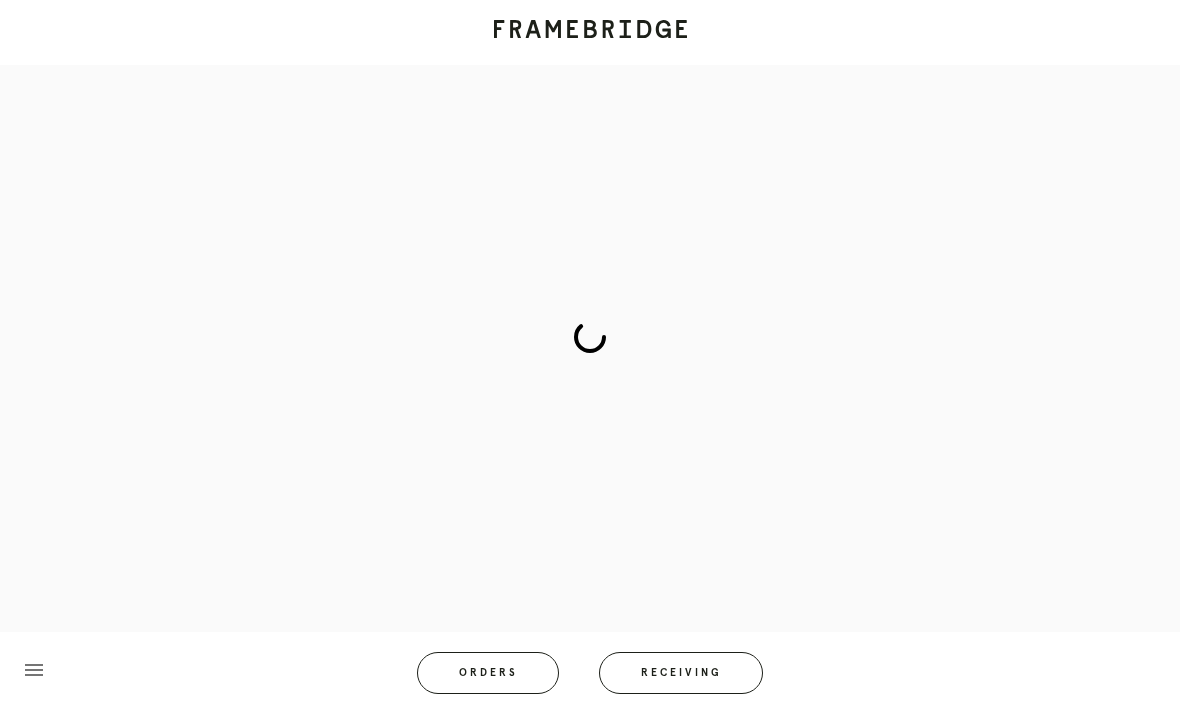 scroll, scrollTop: 0, scrollLeft: 0, axis: both 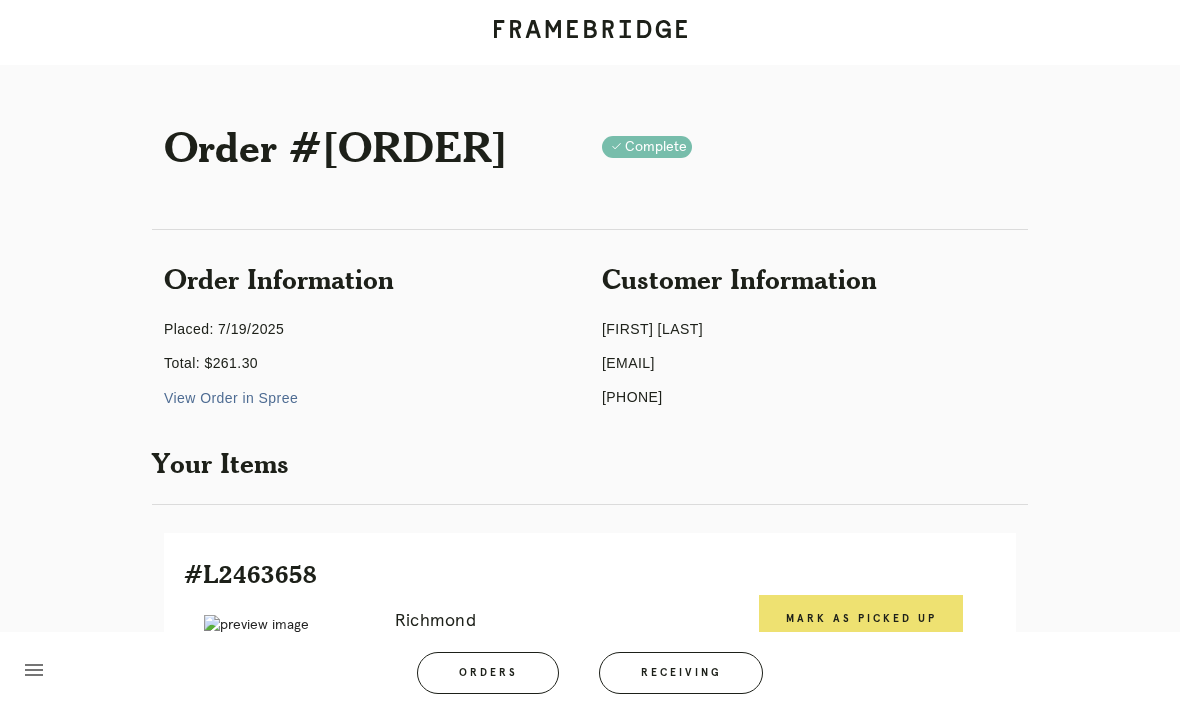 click on "Mark as Picked Up" at bounding box center [861, 619] 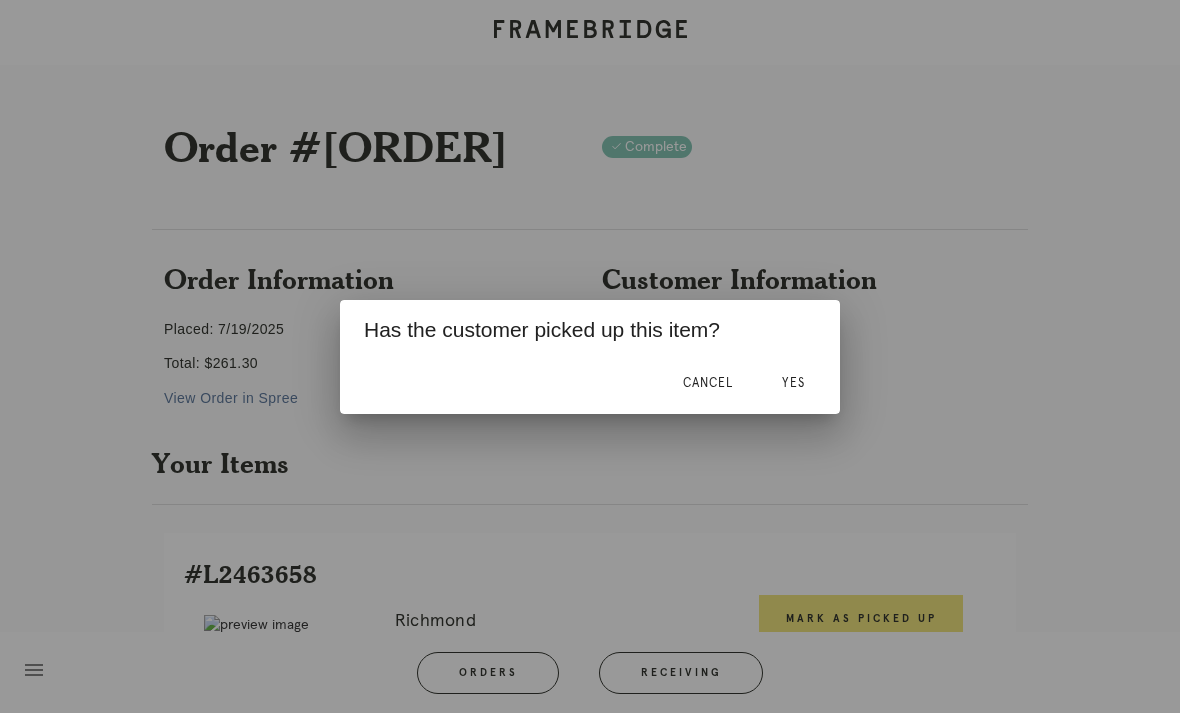 click on "Yes" at bounding box center [793, 383] 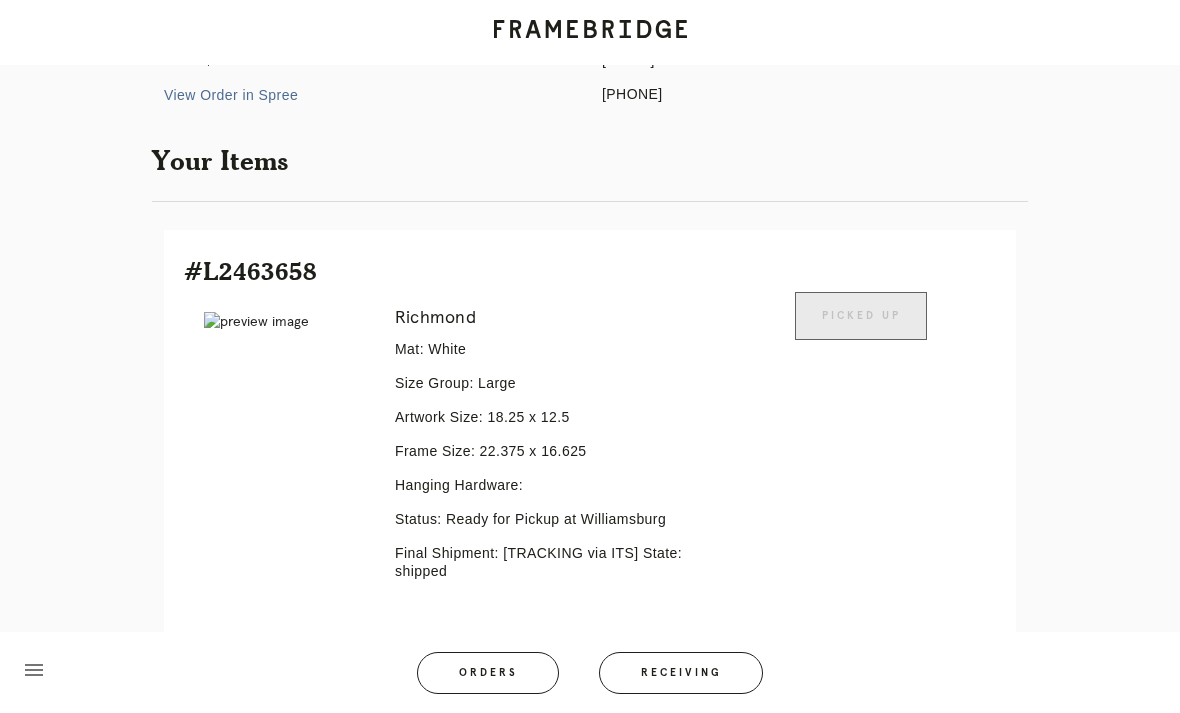 scroll, scrollTop: 302, scrollLeft: 0, axis: vertical 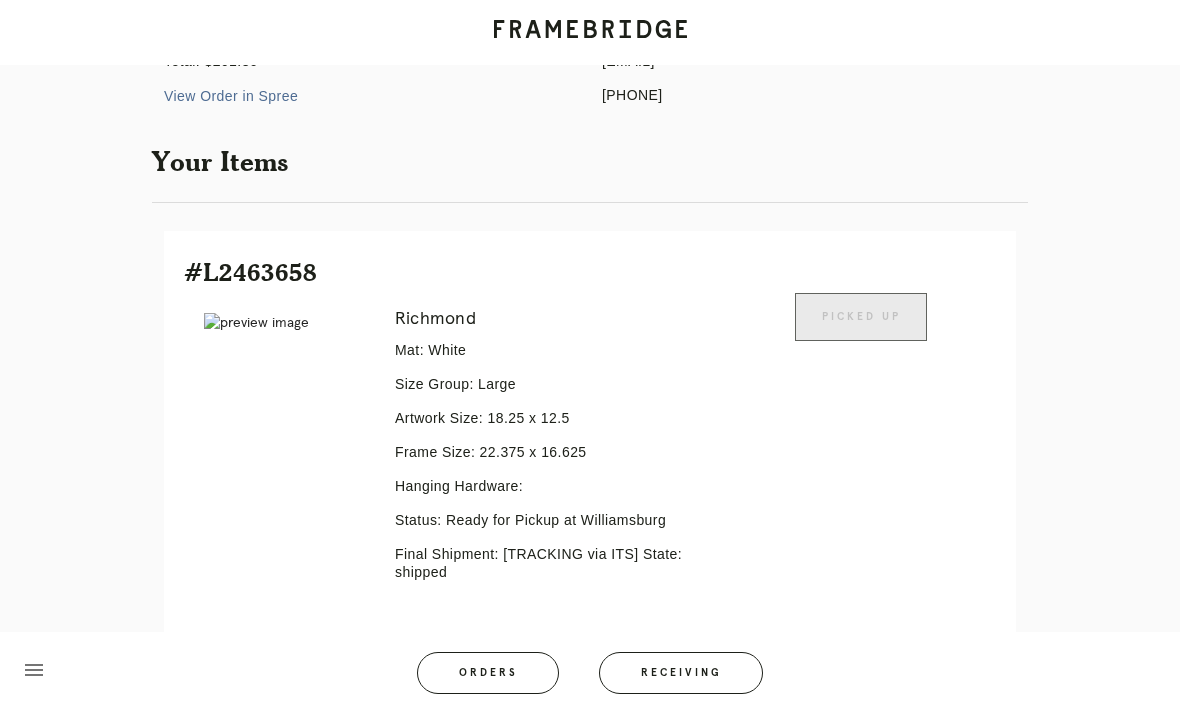 click on "Orders" at bounding box center [488, 673] 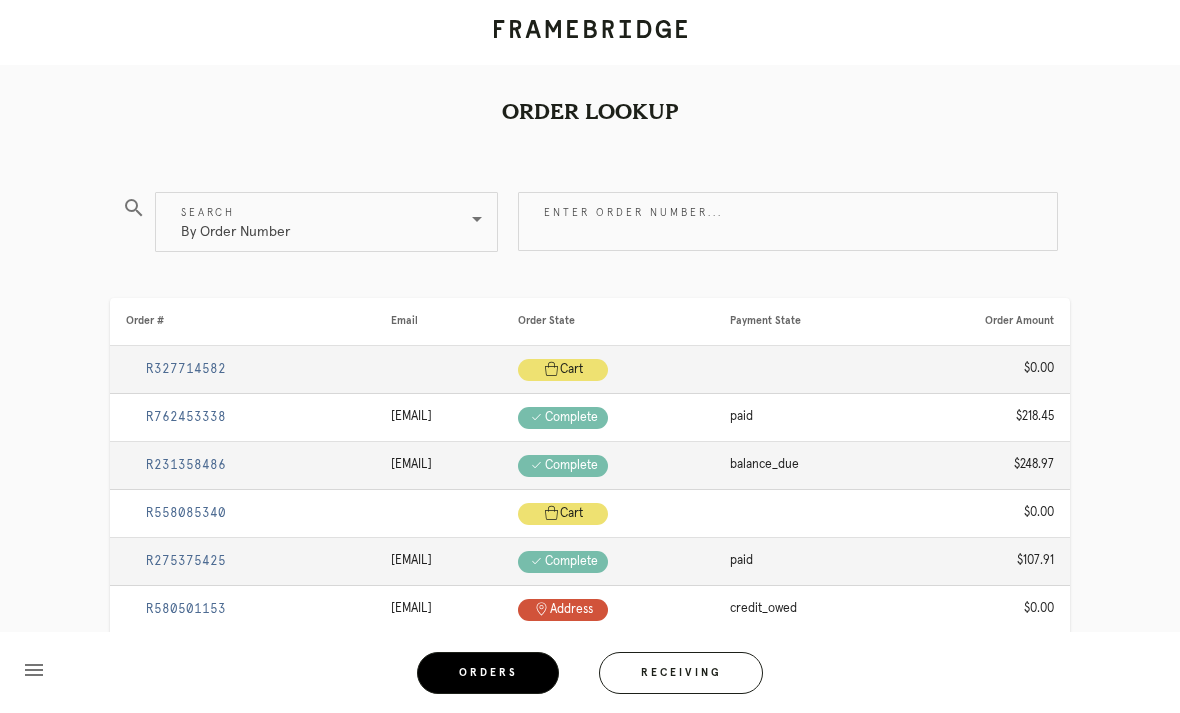 click on "Receiving" at bounding box center [681, 673] 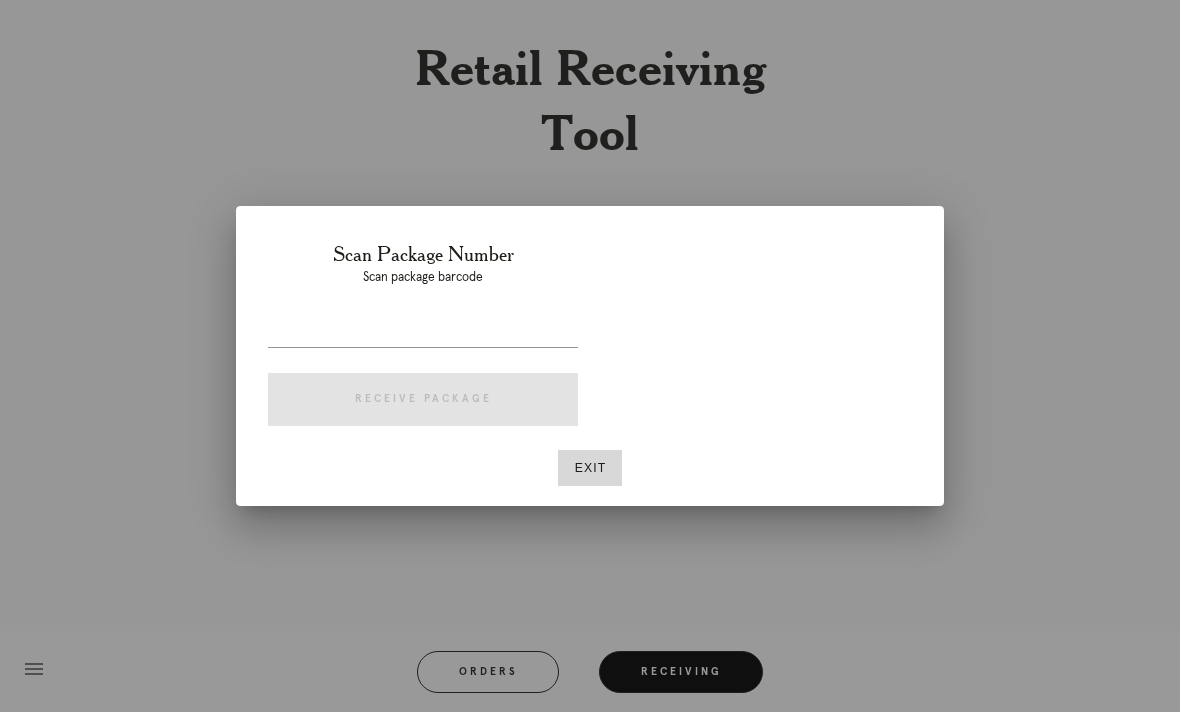 scroll, scrollTop: 64, scrollLeft: 0, axis: vertical 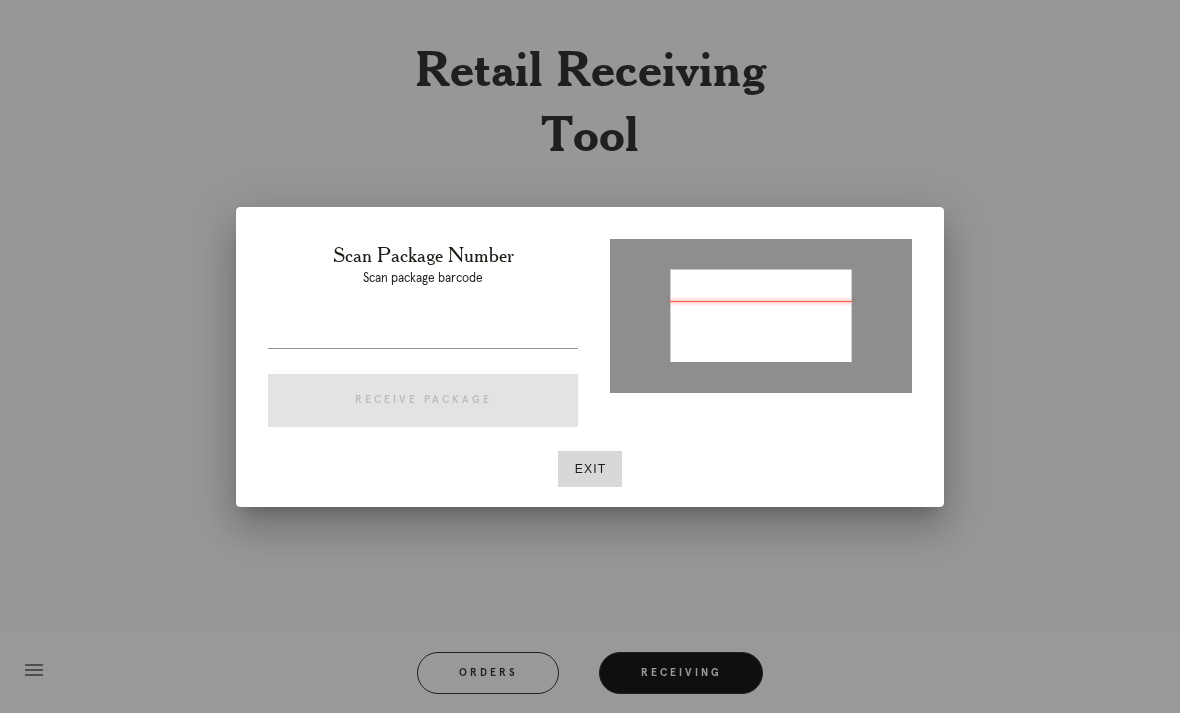 type on "P500834360896058" 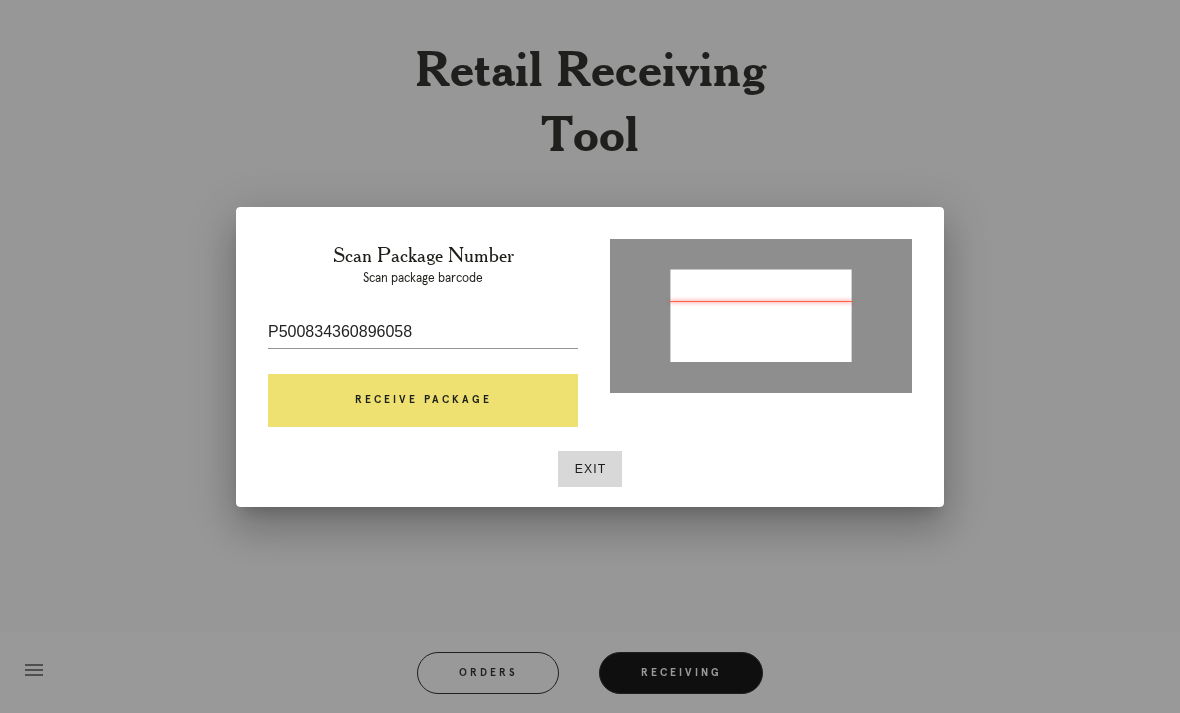 click on "Receive Package" at bounding box center [423, 401] 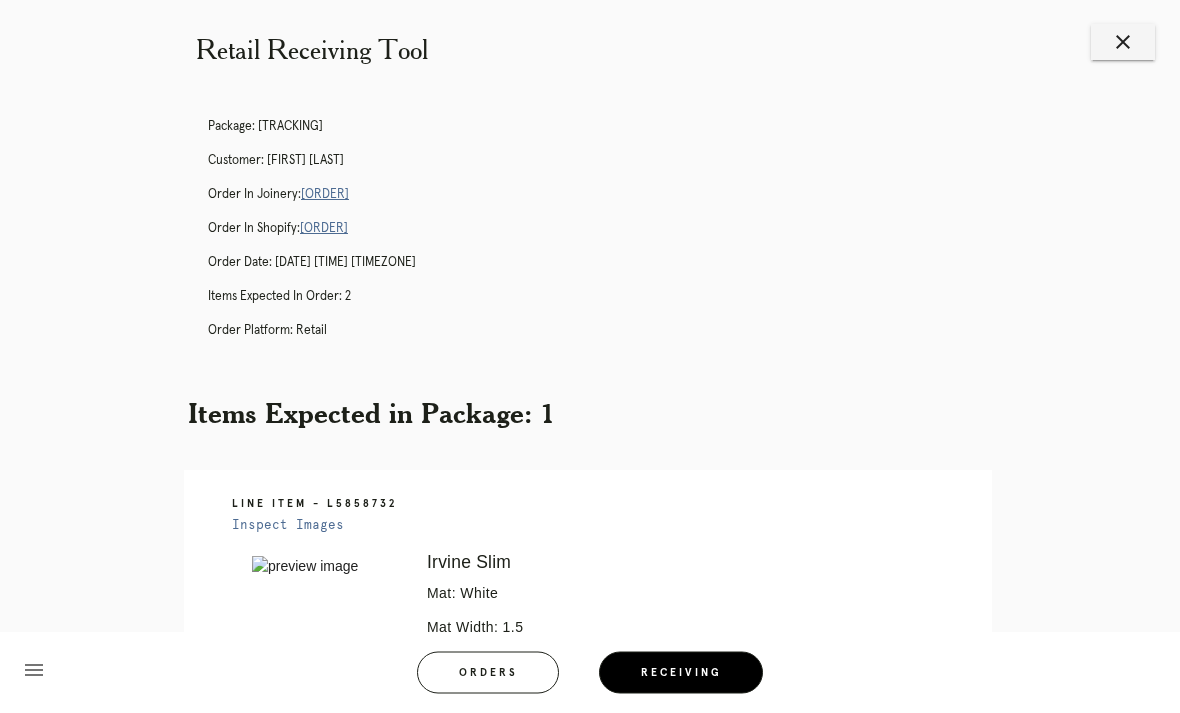 scroll, scrollTop: 4, scrollLeft: 0, axis: vertical 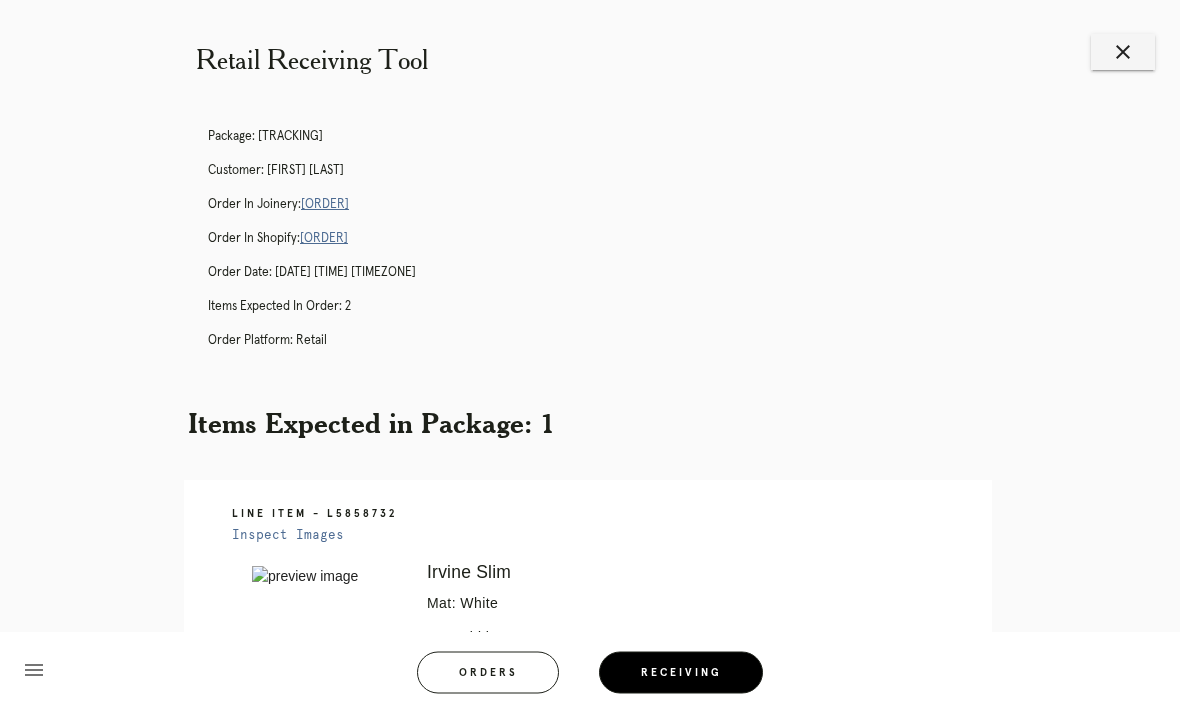 click on "R426502612" at bounding box center (325, 205) 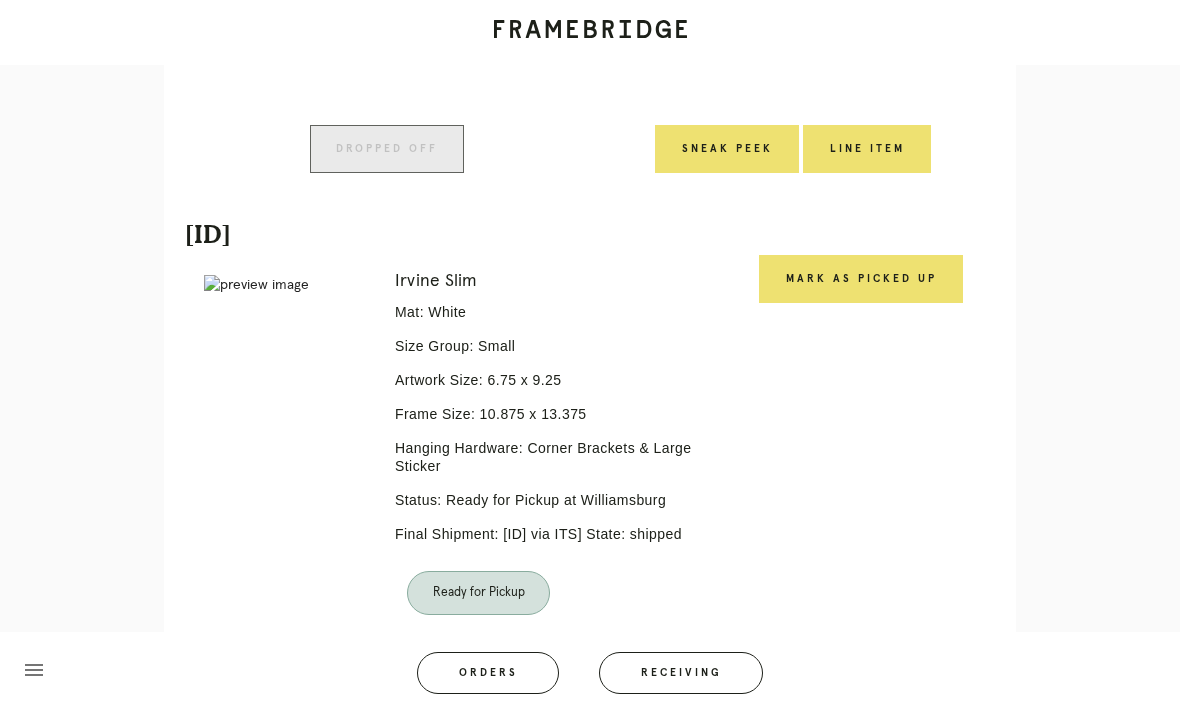 scroll, scrollTop: 875, scrollLeft: 0, axis: vertical 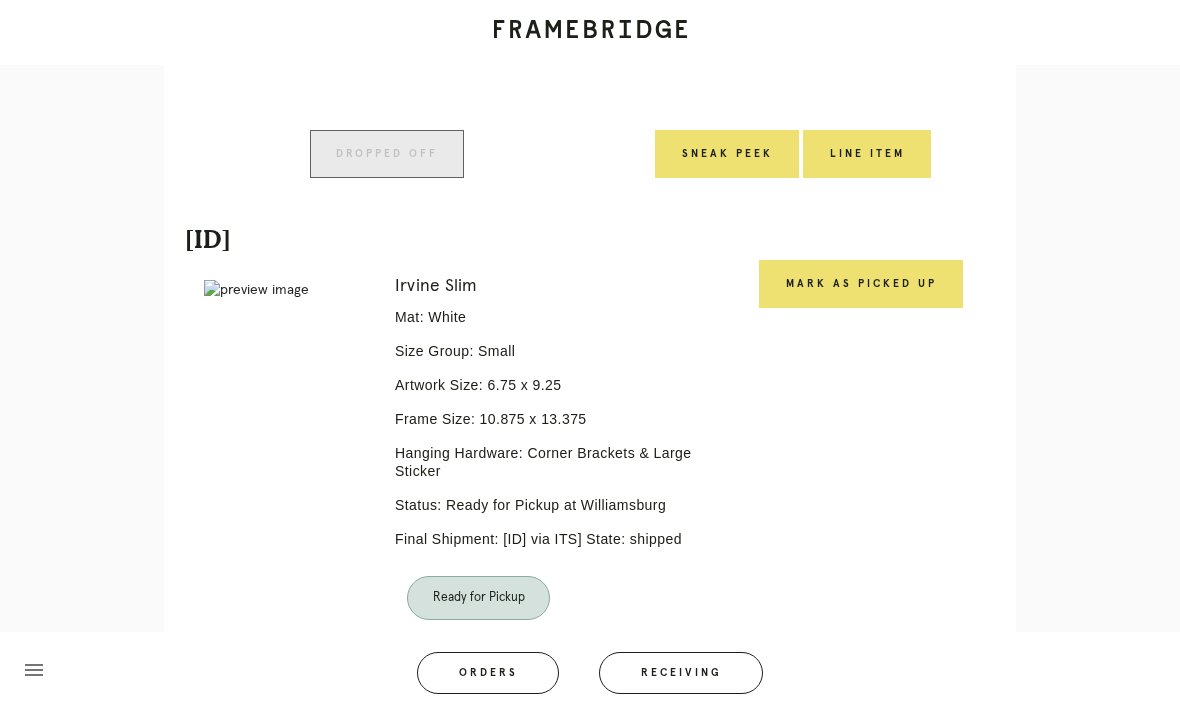 click on "Mark as Picked Up" at bounding box center [861, 284] 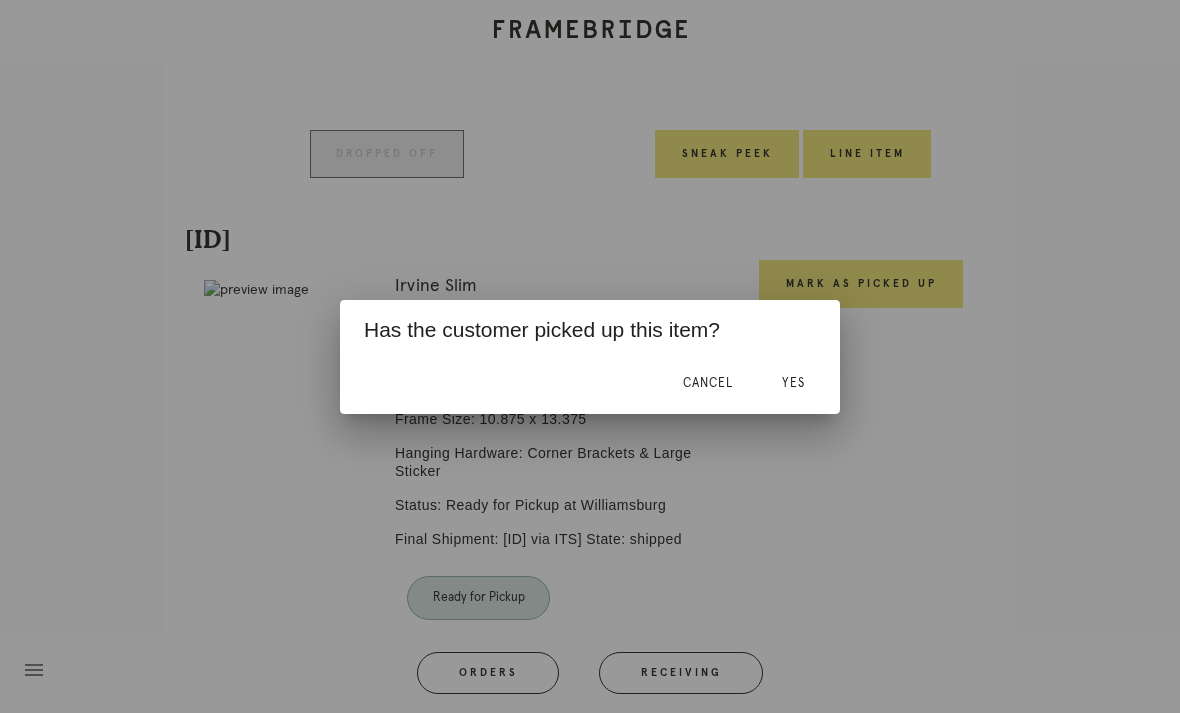click on "Yes" at bounding box center (793, 384) 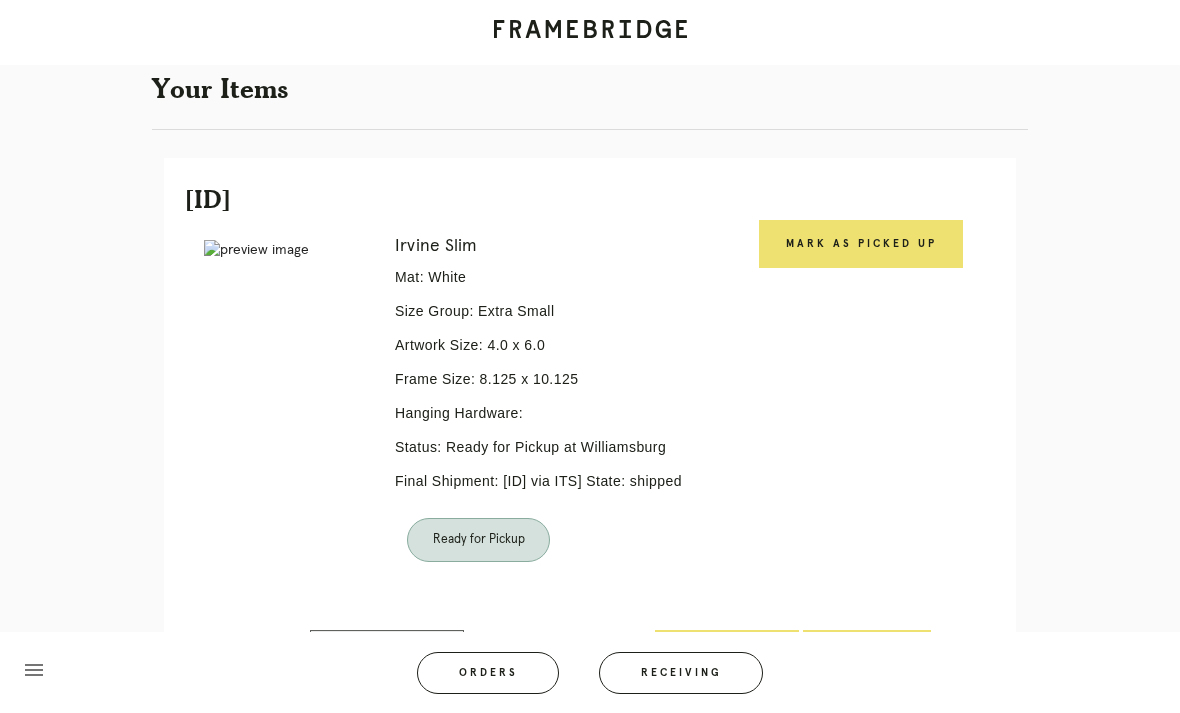 scroll, scrollTop: 376, scrollLeft: 0, axis: vertical 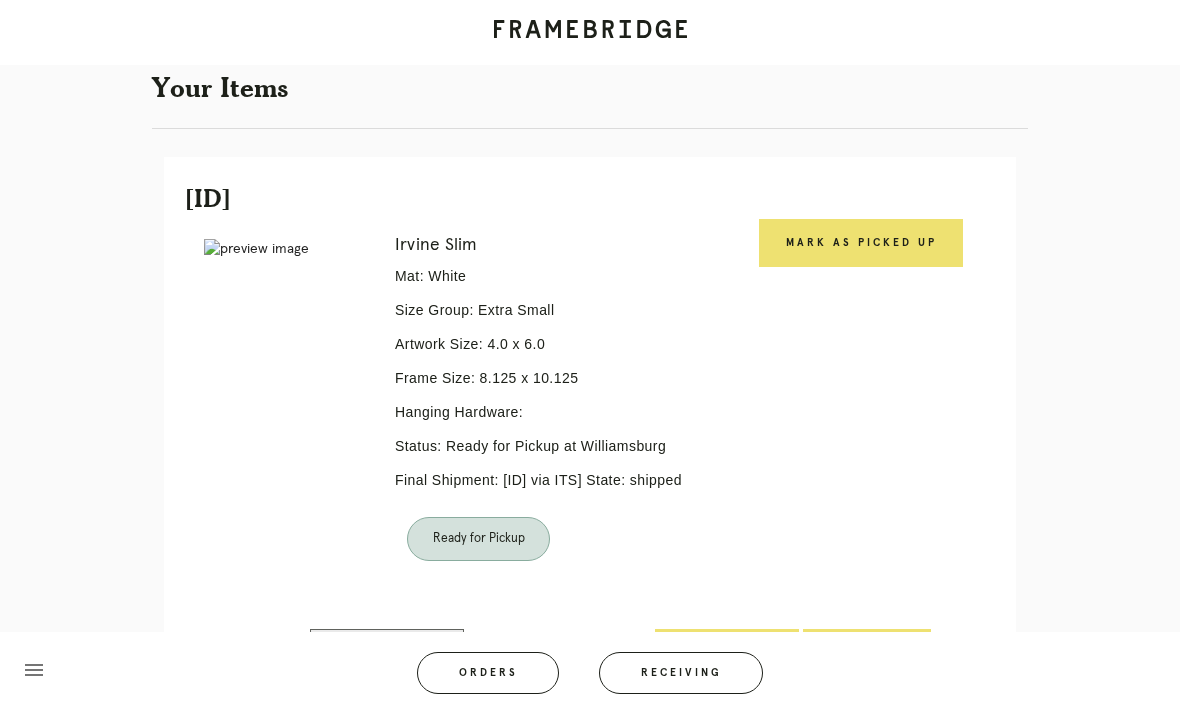 click on "Mark as Picked Up" at bounding box center [861, 243] 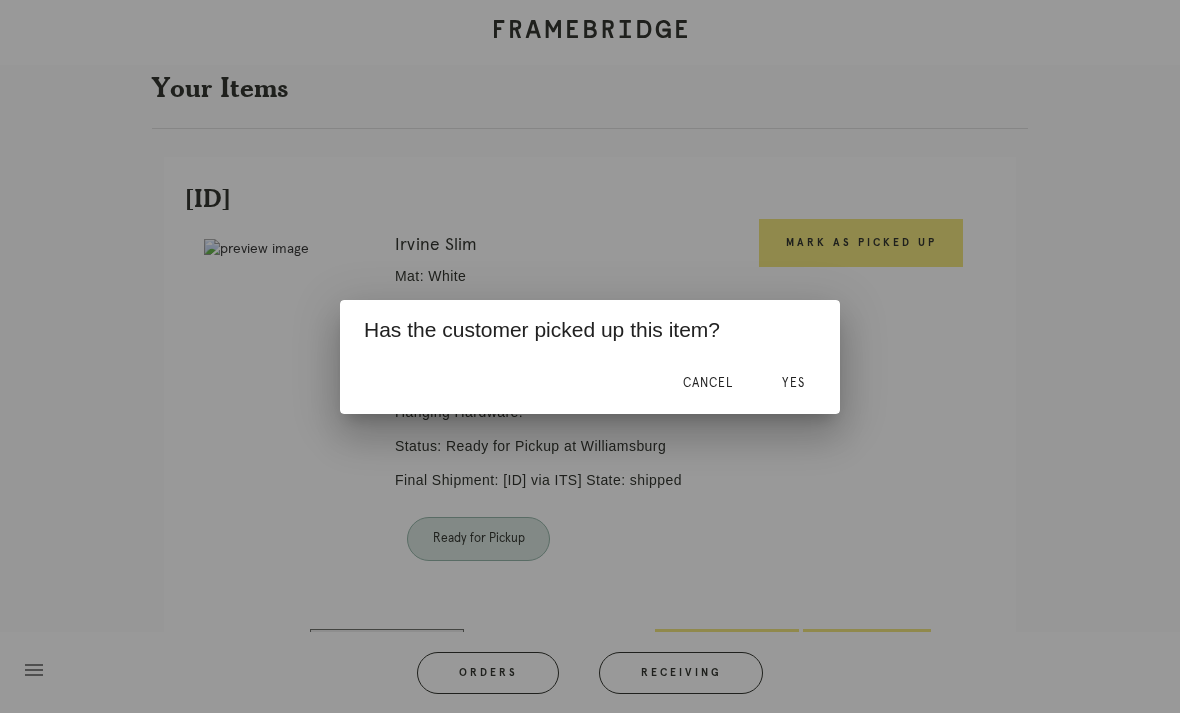 click on "Yes" at bounding box center [793, 384] 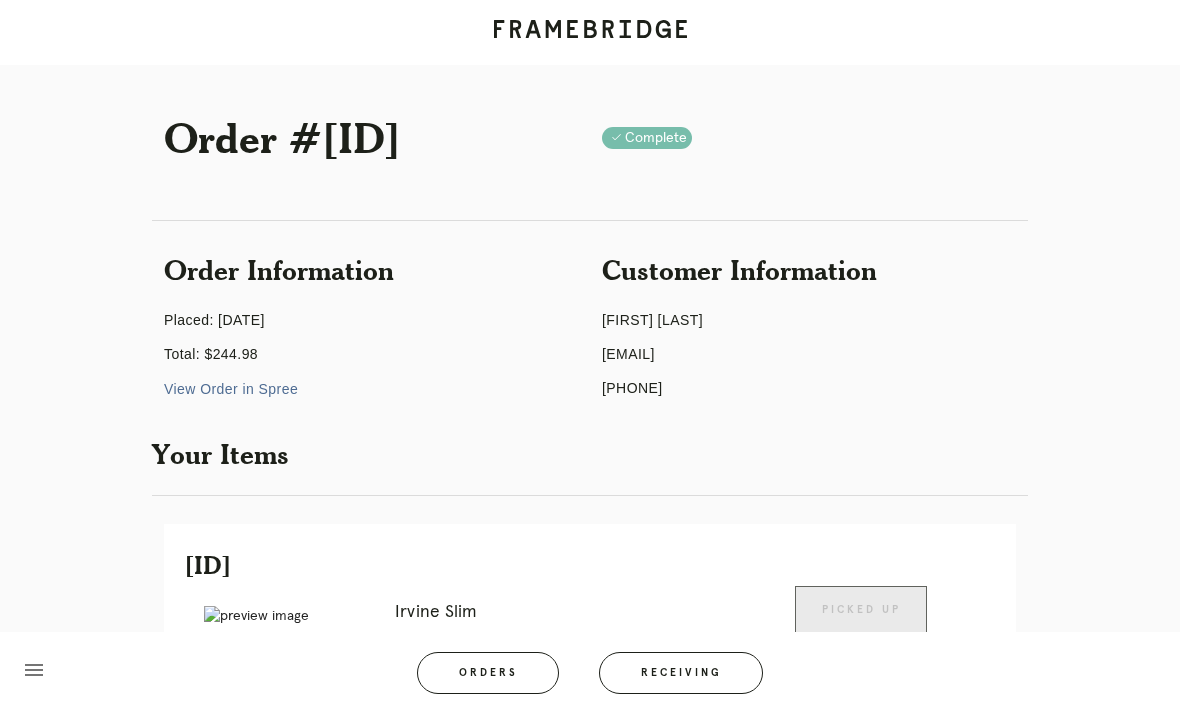 scroll, scrollTop: 0, scrollLeft: 0, axis: both 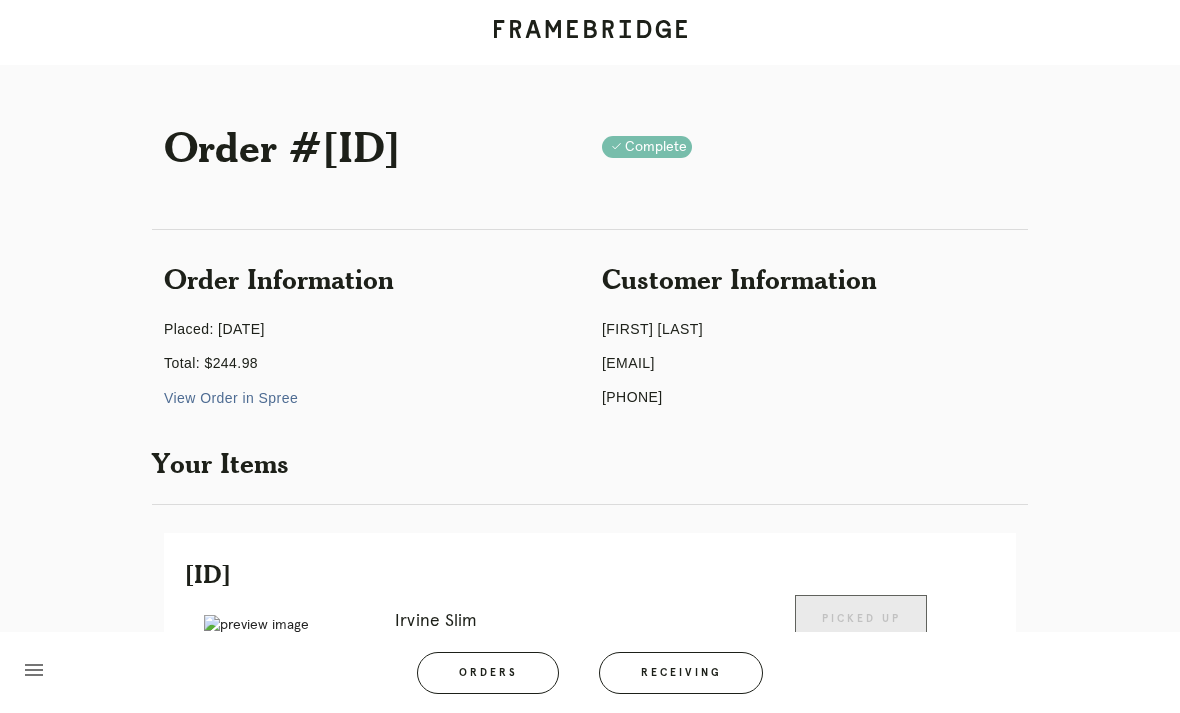 click on "Orders" at bounding box center [488, 673] 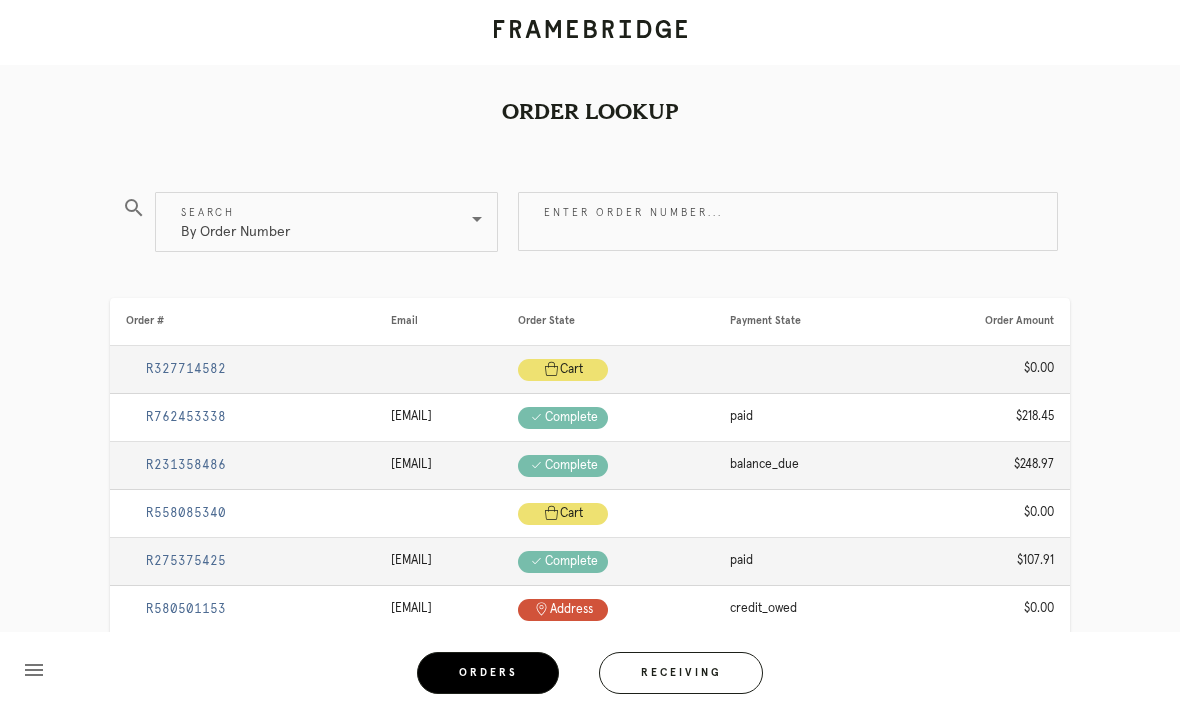 click on "Enter order number..." at bounding box center [788, 221] 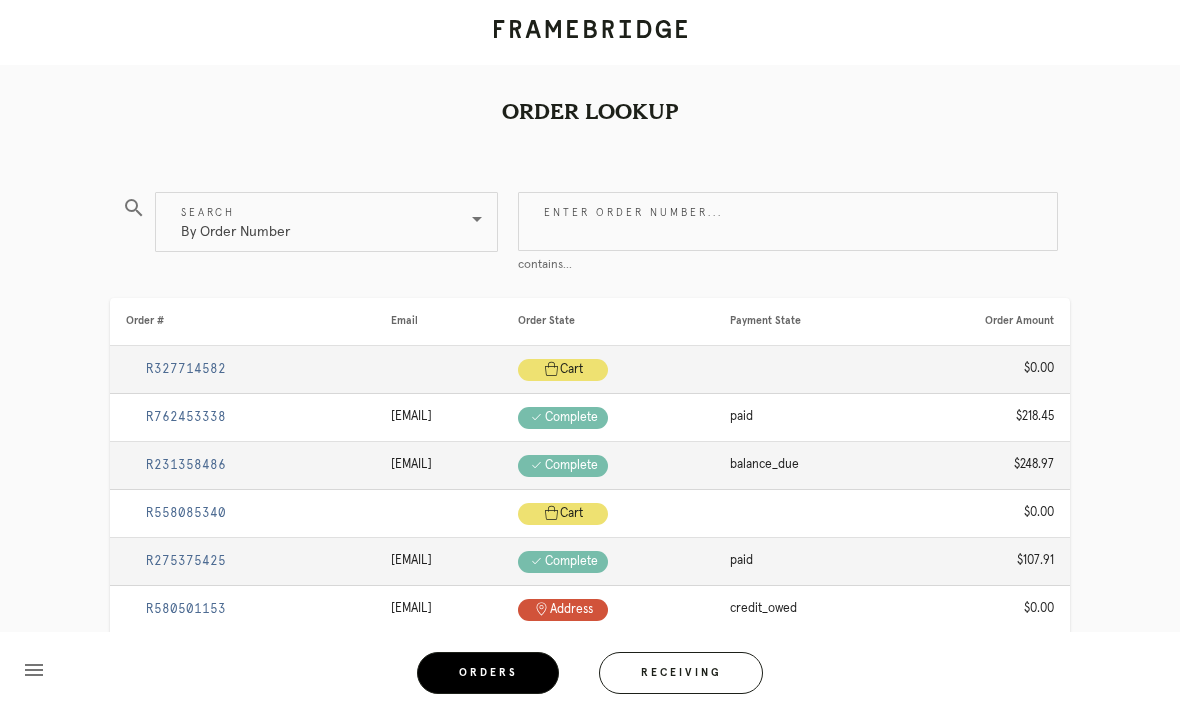 click on "By Order Number" at bounding box center [312, 222] 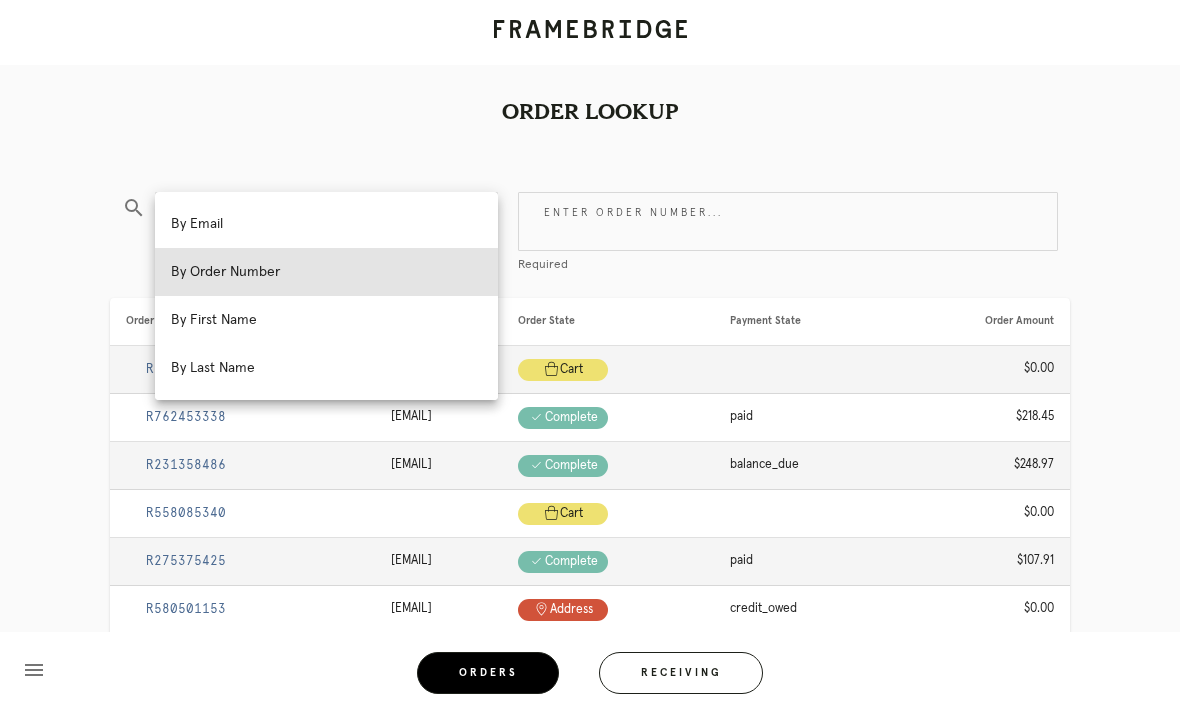 click on "By Email" at bounding box center [326, 224] 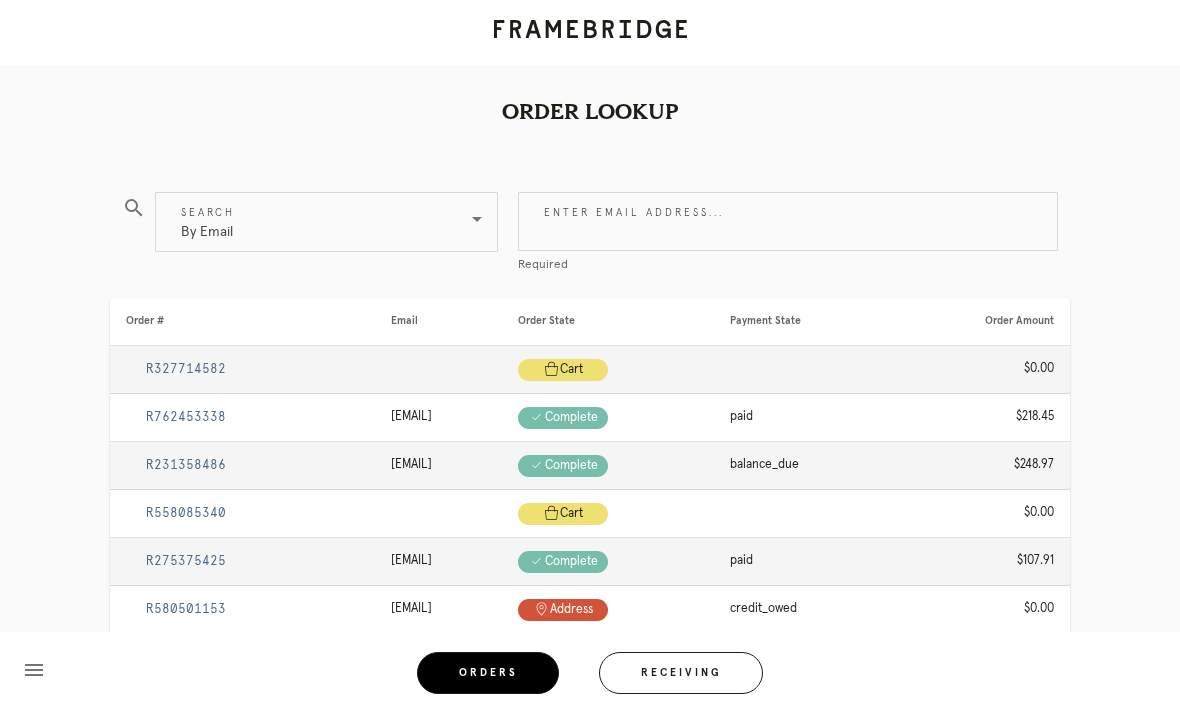 click on "Enter email address..." at bounding box center [788, 221] 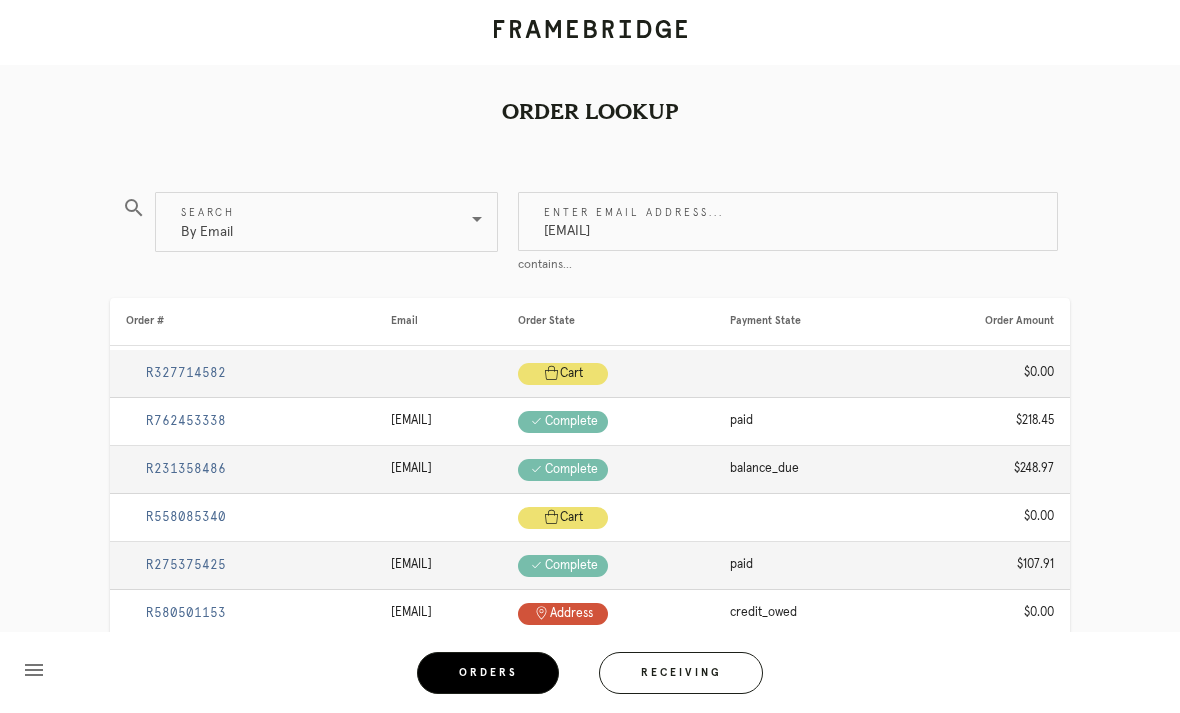 type on "hunterfine@gmail.com" 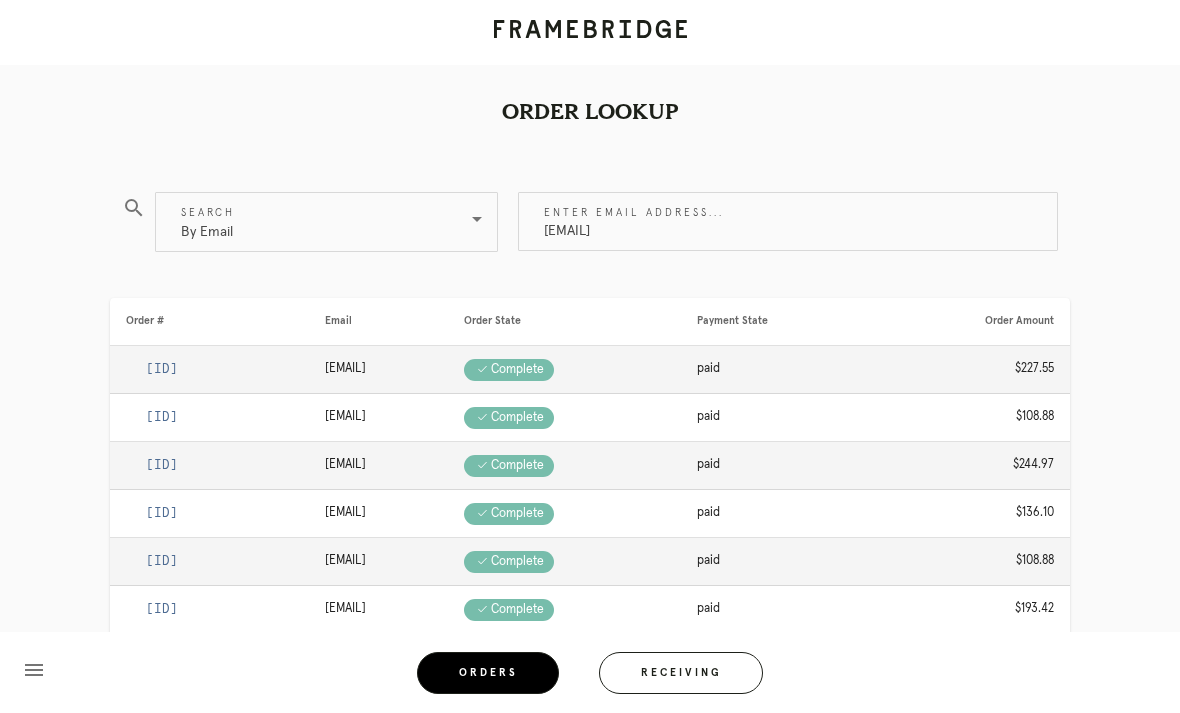 click on "R450634944" at bounding box center (162, 417) 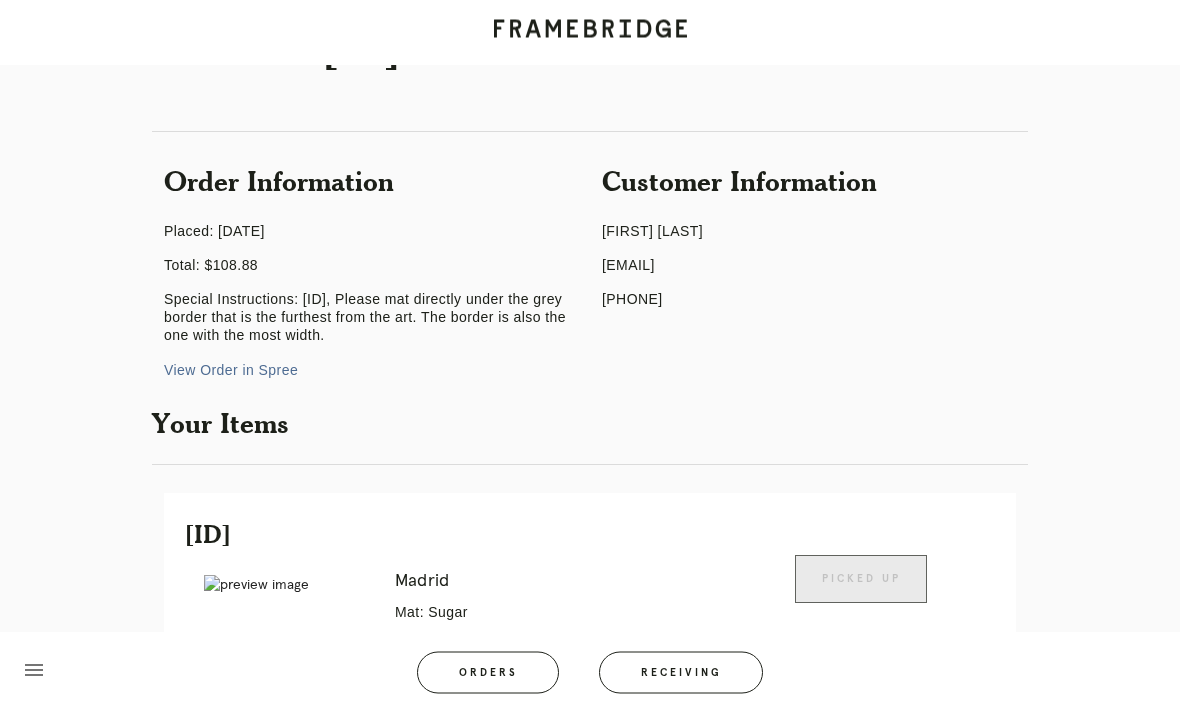 scroll, scrollTop: 0, scrollLeft: 0, axis: both 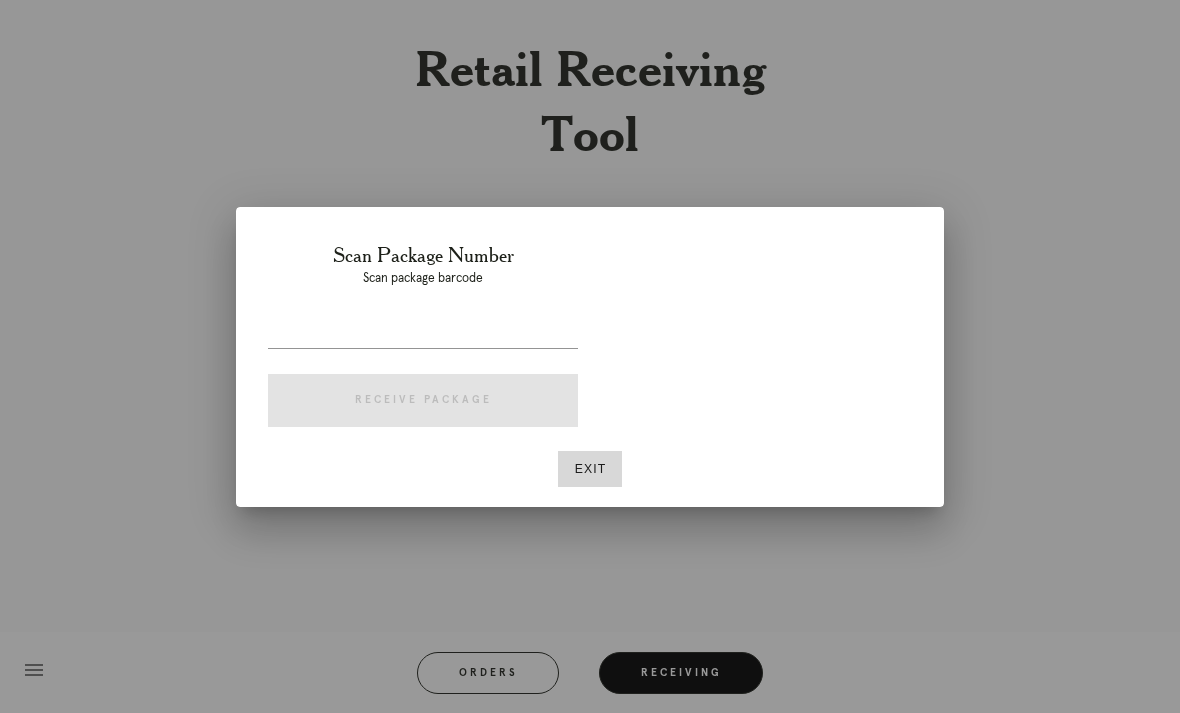 click on "Exit" at bounding box center (590, 469) 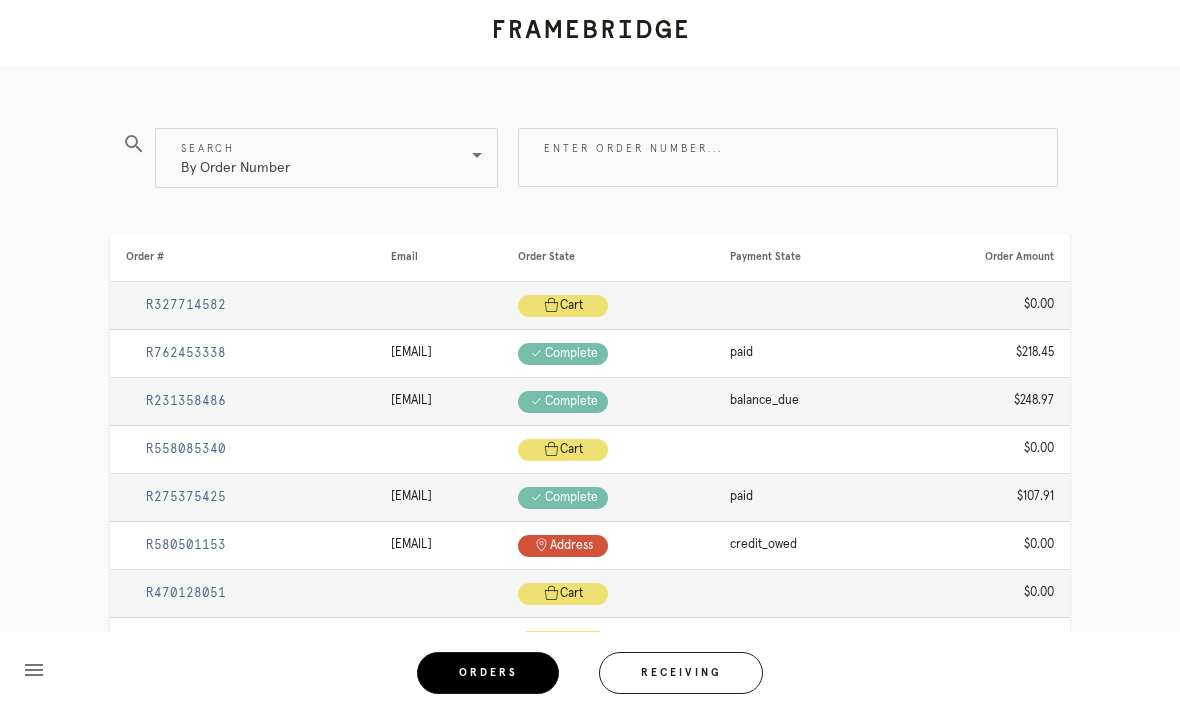click on "Order Lookup
search Search By Order Number   Enter order number...   Order # Email Order State Payment State Order Amount
R327714582
Cart
.a {
fill: #1d2019;
}
cart
$0.00
R762453338
[EMAIL]
Check
.a {
fill: #1d2019;
}
complete
paid
$218.45
R231358486
[EMAIL]
Check
.a {
fill: #1d2019;
}
complete
balance_due
$248.97
R558085340
Cart
.a {
fill: #1d2019;
}
cart
$0.00
R275375425
[EMAIL]
Check
.a {
fill: #1d2019;
}
complete
paid
$107.91
R580501153
[EMAIL]
Pin" at bounding box center (590, 459) 